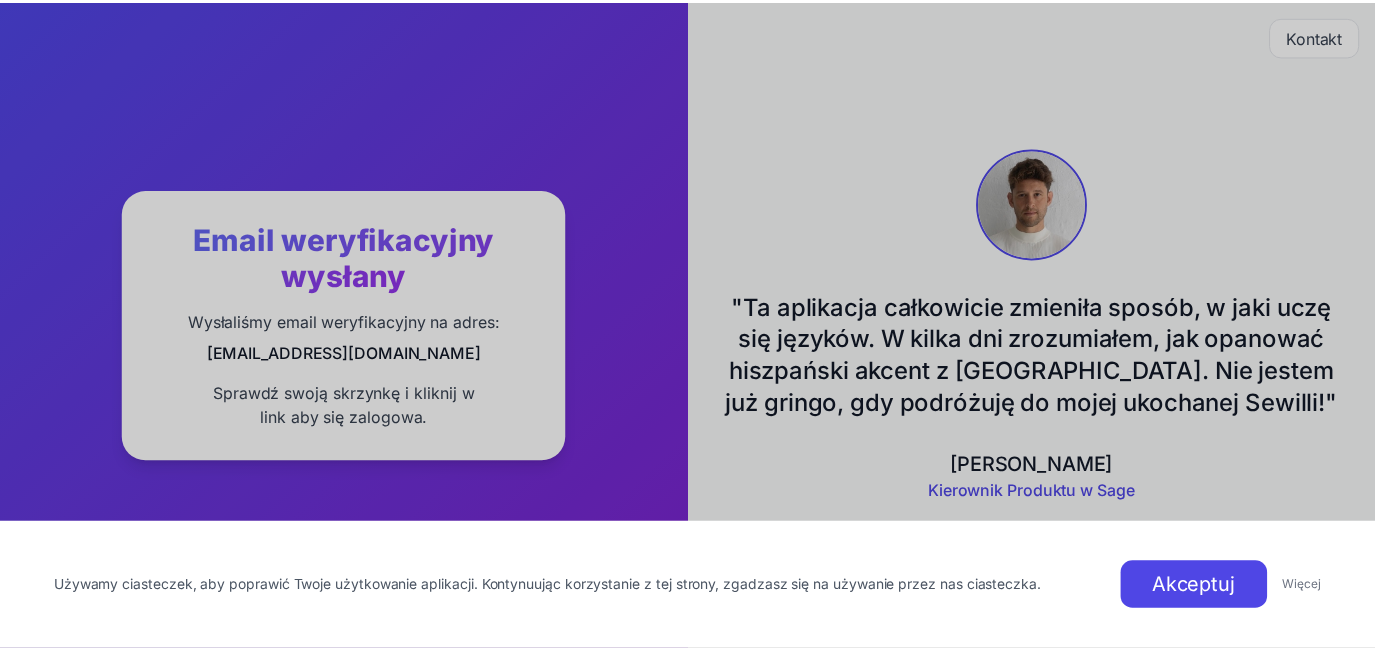 scroll, scrollTop: 0, scrollLeft: 0, axis: both 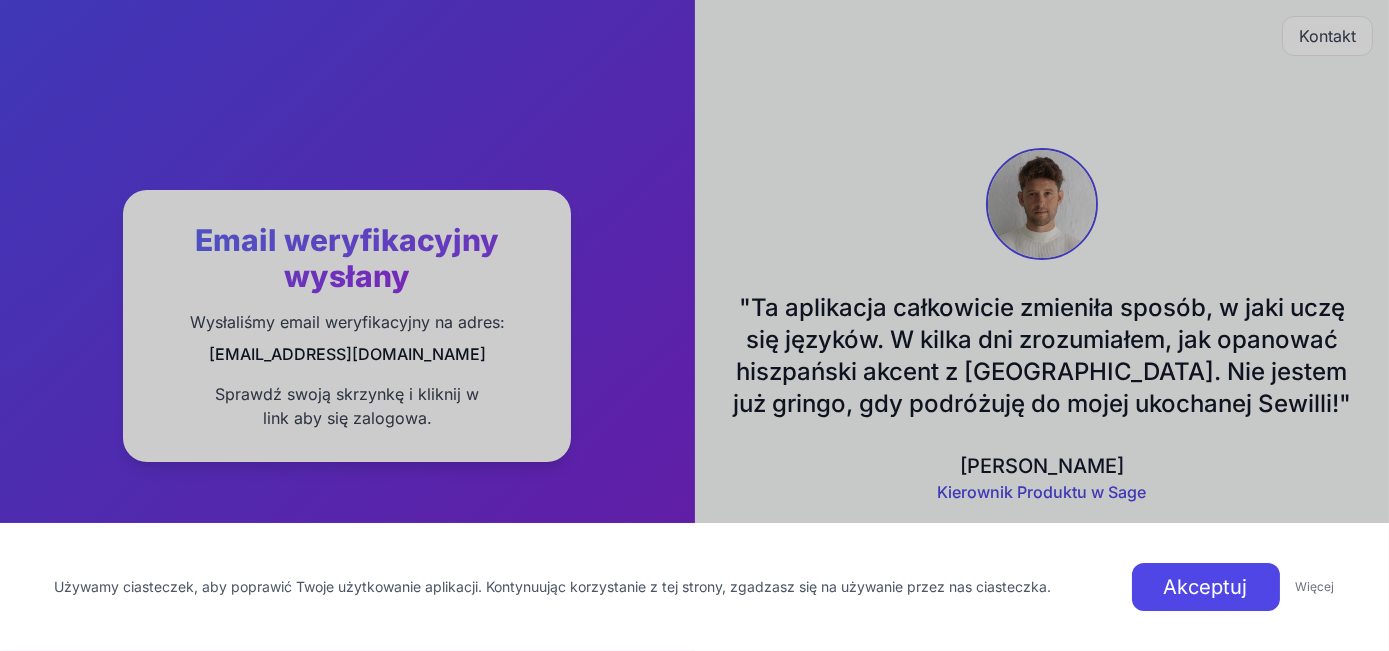 click at bounding box center [694, 325] 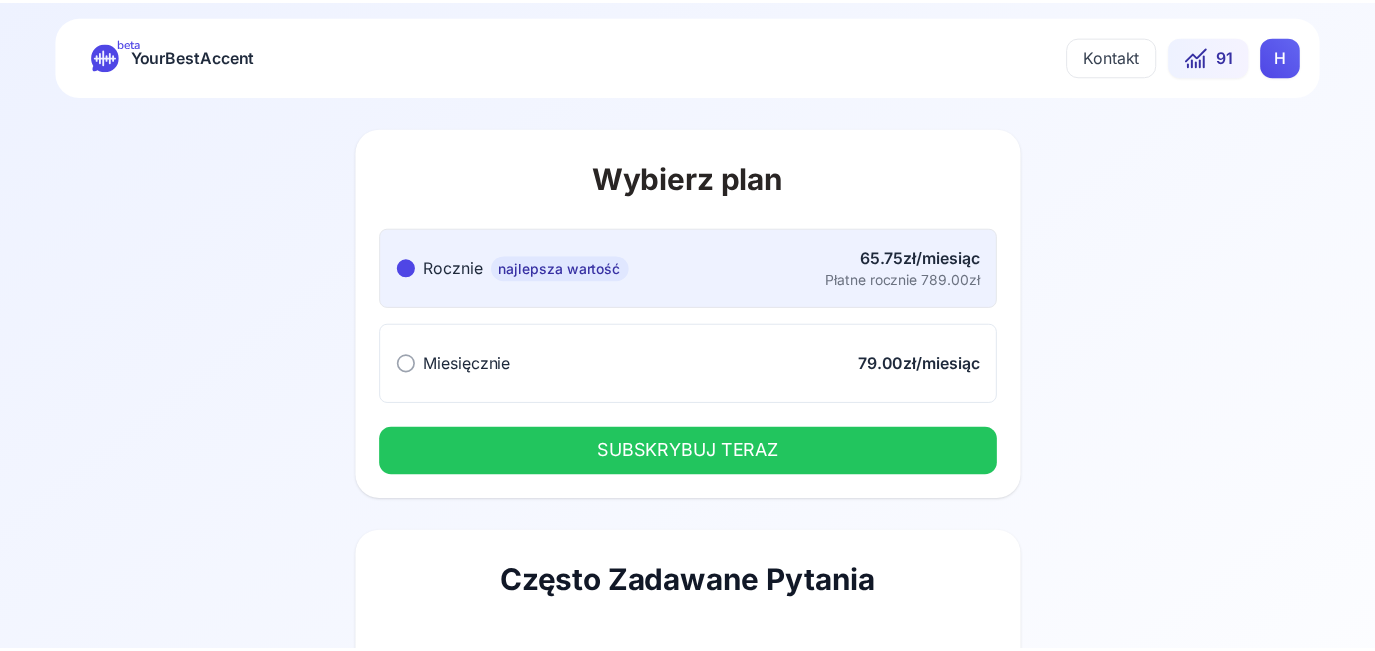 scroll, scrollTop: 0, scrollLeft: 0, axis: both 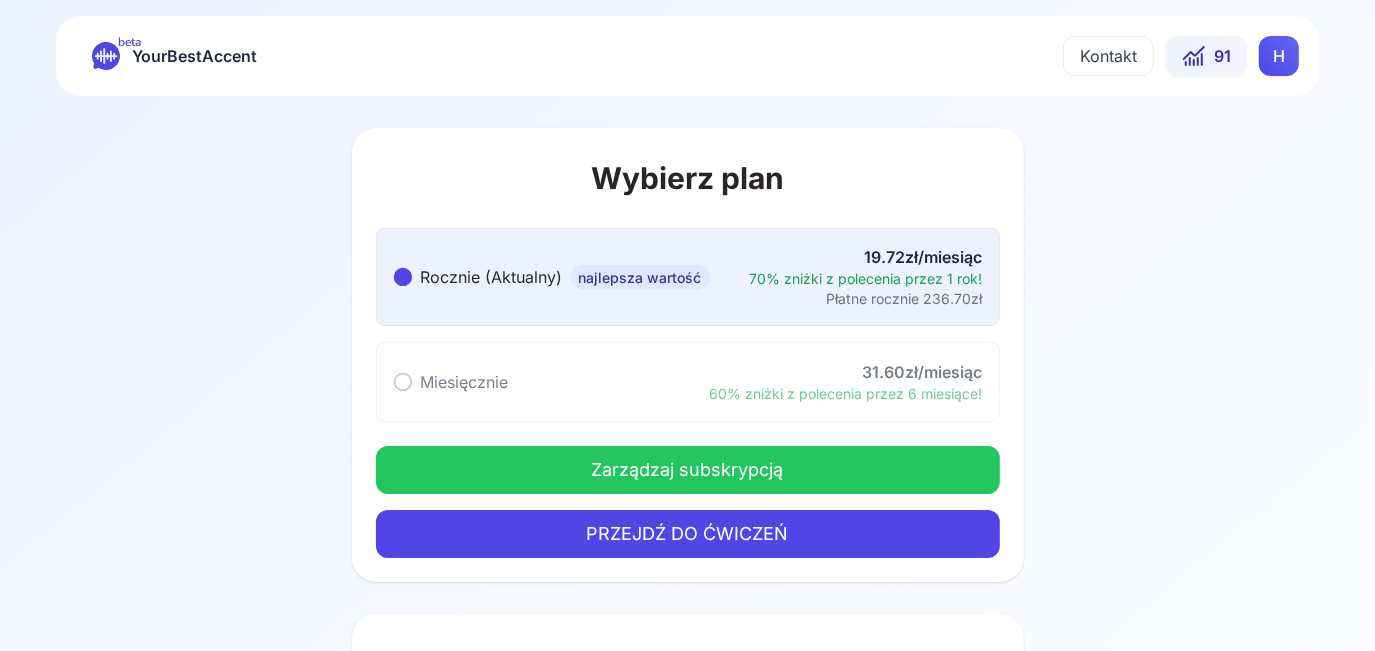 click on "beta YourBestAccent Kontakt 91 H Wybierz plan Rocznie (Aktualny) najlepsza wartość Rocznie (Aktualny) najlepsza wartość 19.72zł/miesiąc 70% zniżki z polecenia przez 1 rok! Płatne rocznie 236.70zł Miesięcznie Miesięcznie 31.60zł/miesiąc 60% zniżki z polecenia przez 6 miesiące! Zarządzaj subskrypcją PRZEJDŹ DO ĆWICZEŃ Często Zadawane Pytania Jak mogę uzyskać okres próbny? Możesz uzyskać 7-dniowy okres próbny, rejestrując się i podając dane karty. Nie martw się, nie zostaniesz obciążony w okresie próbnym i możesz anulować w dowolnym momencie. Nawet jeśli zapomnisz i zostaniesz obciążony, mamy 14-dniową gwarancję zwrotu pieniędzy. Czy mogę otrzymać zwrot pieniędzy? Tak, możesz otrzymać zwrot pieniędzy w ciągu 14 dni od obciążenia. Nie chcemy obciążać klientów, którzy nie są zadowoleni z produktu. Przeczytaj więcej o naszej polityce zwrotów tutaj:   Polityka zwrotów Czy usługa płatności jest bezpieczna?" at bounding box center (687, 325) 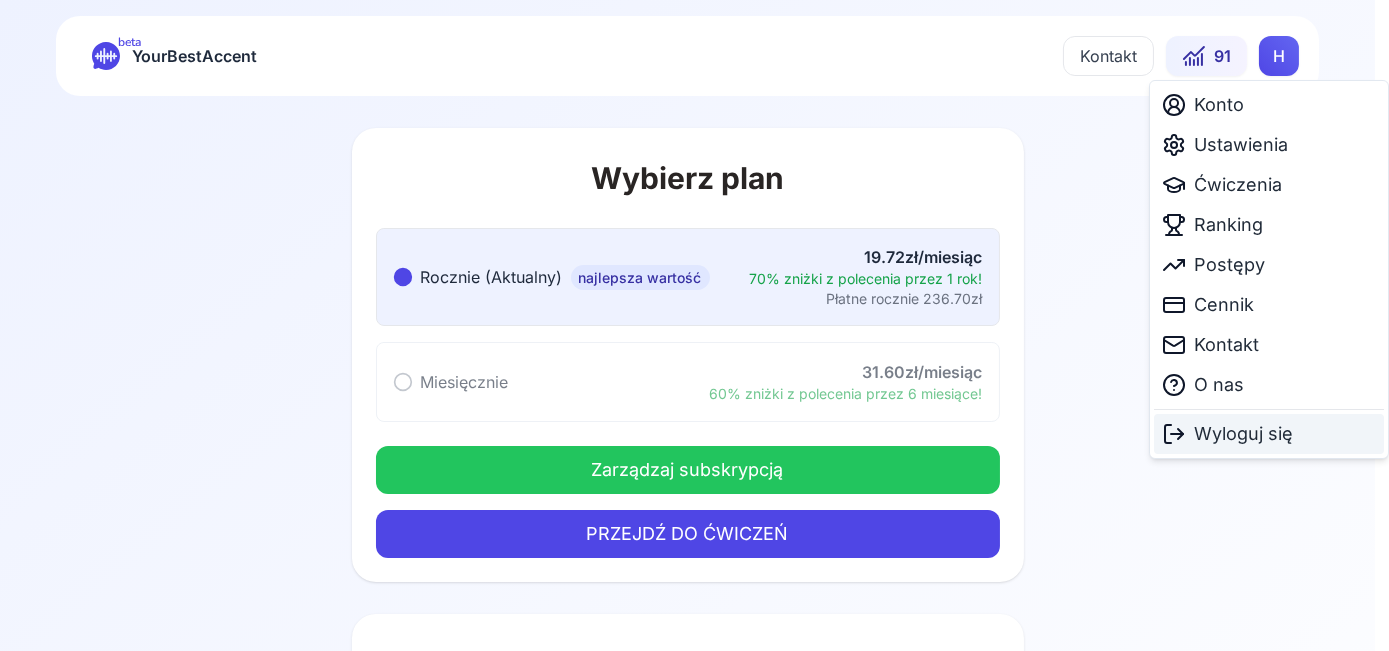 click on "Wyloguj się" at bounding box center [1243, 434] 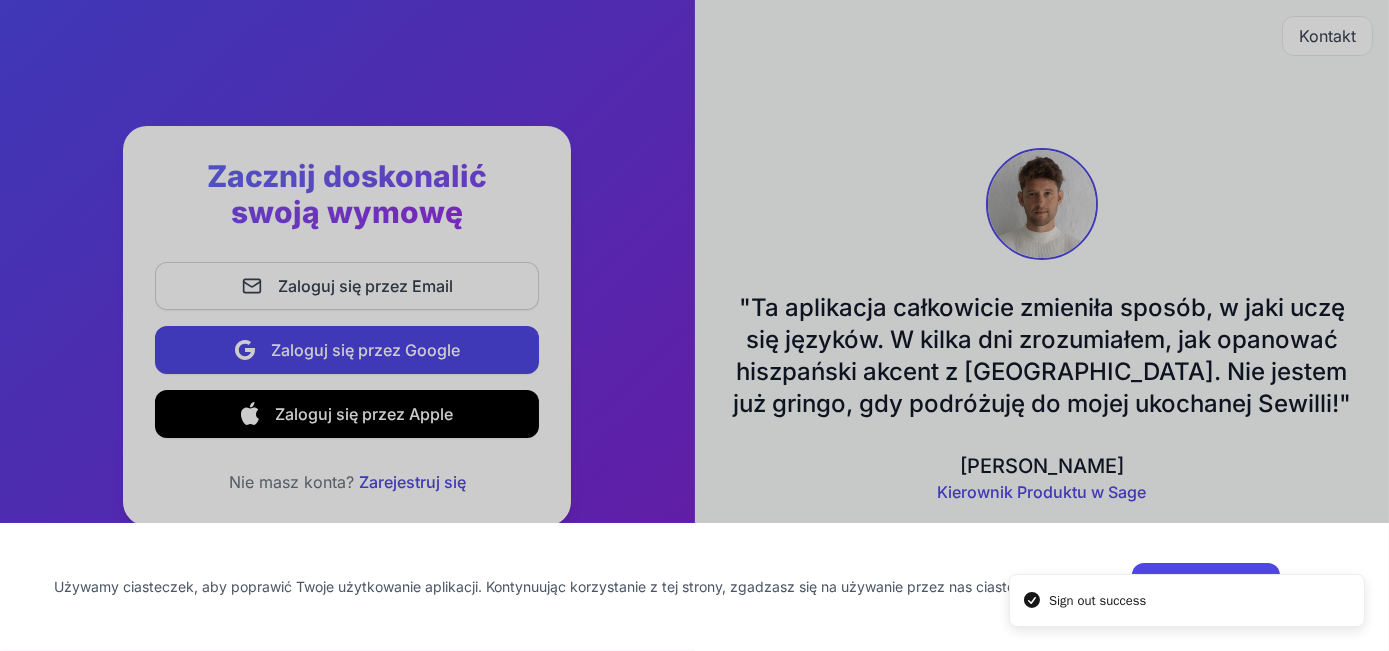 click at bounding box center [694, 325] 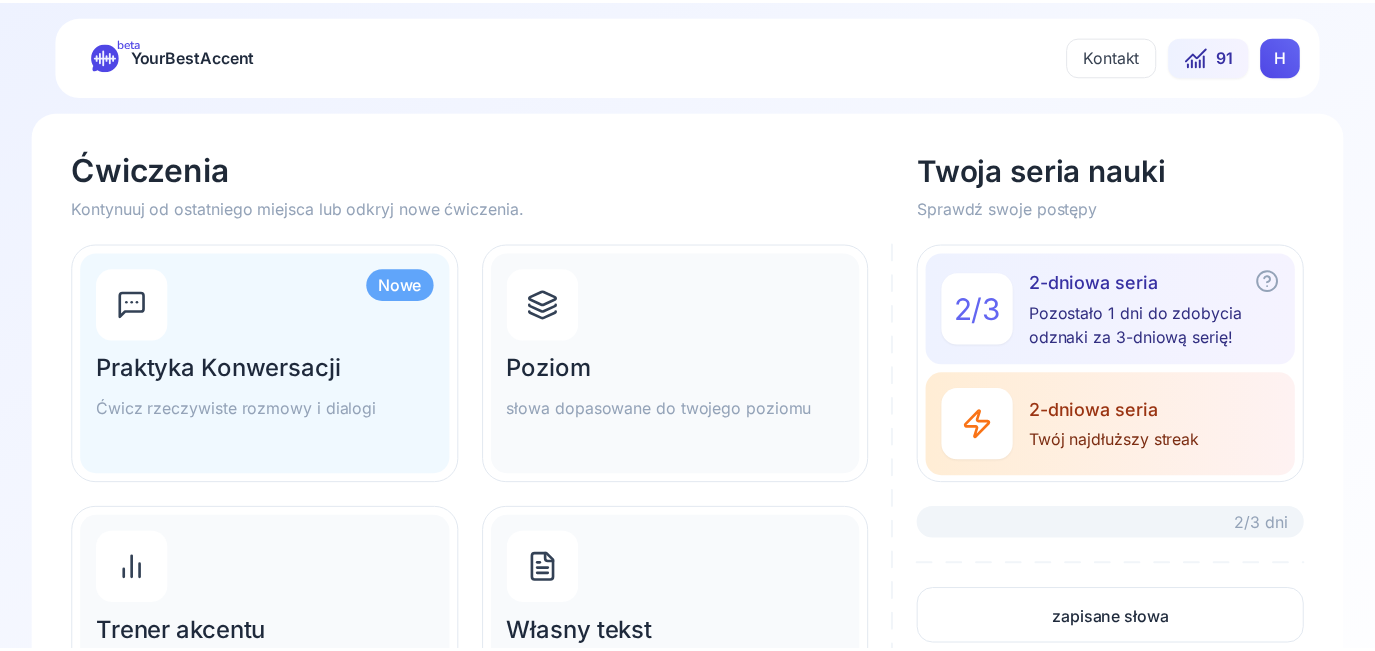 scroll, scrollTop: 0, scrollLeft: 0, axis: both 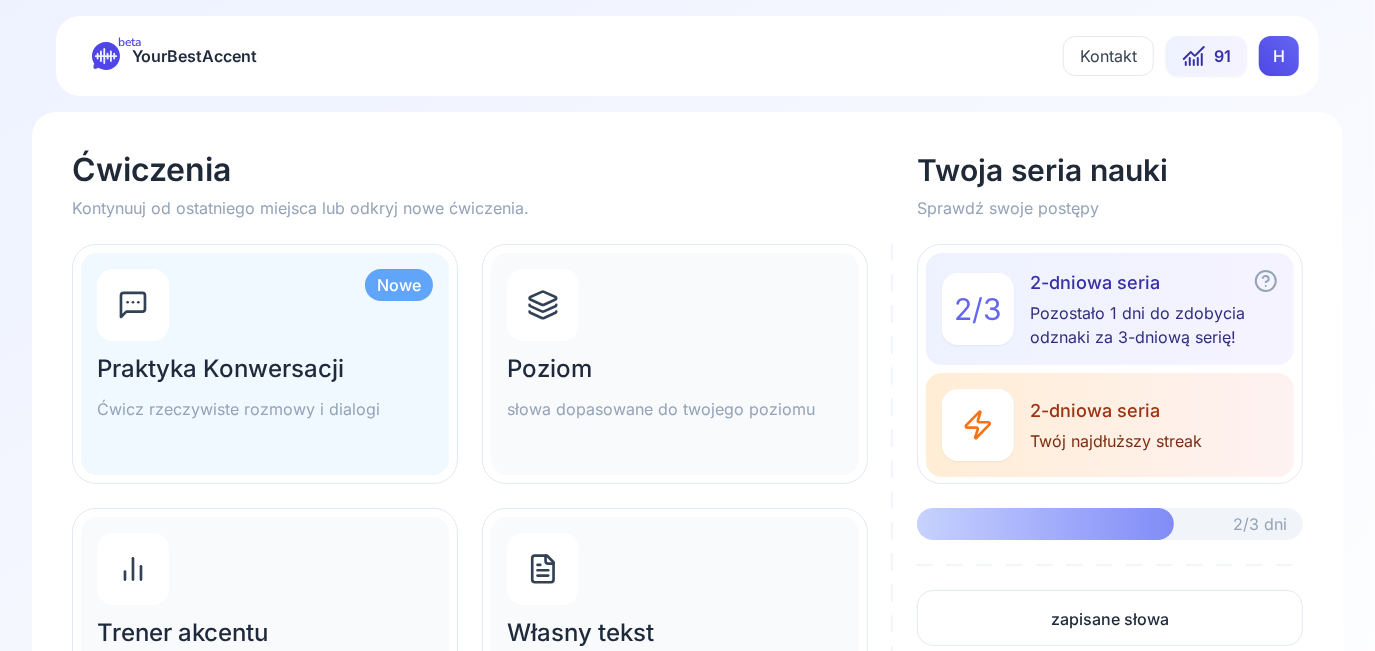click on "beta YourBestAccent Kontakt 91 H Ćwiczenia Kontynuuj od ostatniego miejsca lub odkryj nowe ćwiczenia. Twoja seria nauki Sprawdź swoje postępy Nowe Praktyka Konwersacji Ćwicz rzeczywiste rozmowy i dialogi Poziom słowa dopasowane do twojego poziomu 2 / 3 2-dniowa seria Pozostało 1 dni do zdobycia odznaki za 3-dniową serię! 2-dniowa seria Twój najdłuższy streak 2/3 dni zapisane słowa Podziel się opinią Trener akcentu Opanuj akcent wyrazowy w zdaniach Własny tekst Użyj własnego tekstu do ukierunkowanej praktyki Nasze ćwiczenia Nowe Praktyka Konwersacji Ćwicz rzeczywiste rozmowy i dialogi Poziom słowa dopasowane do twojego poziomu Trener akcentu Opanuj akcent wyrazowy w zdaniach Własny tekst Użyj własnego tekstu do ukierunkowanej praktyki Twoja seria nauki 2 / 3 2-dniowa seria Pozostało 1 dni do zdobycia odznaki za 3-dniową serię! 2-dniowa seria Twój najdłuższy streak 2/3 dni zapisane słowa Podziel się opinią" at bounding box center (687, 325) 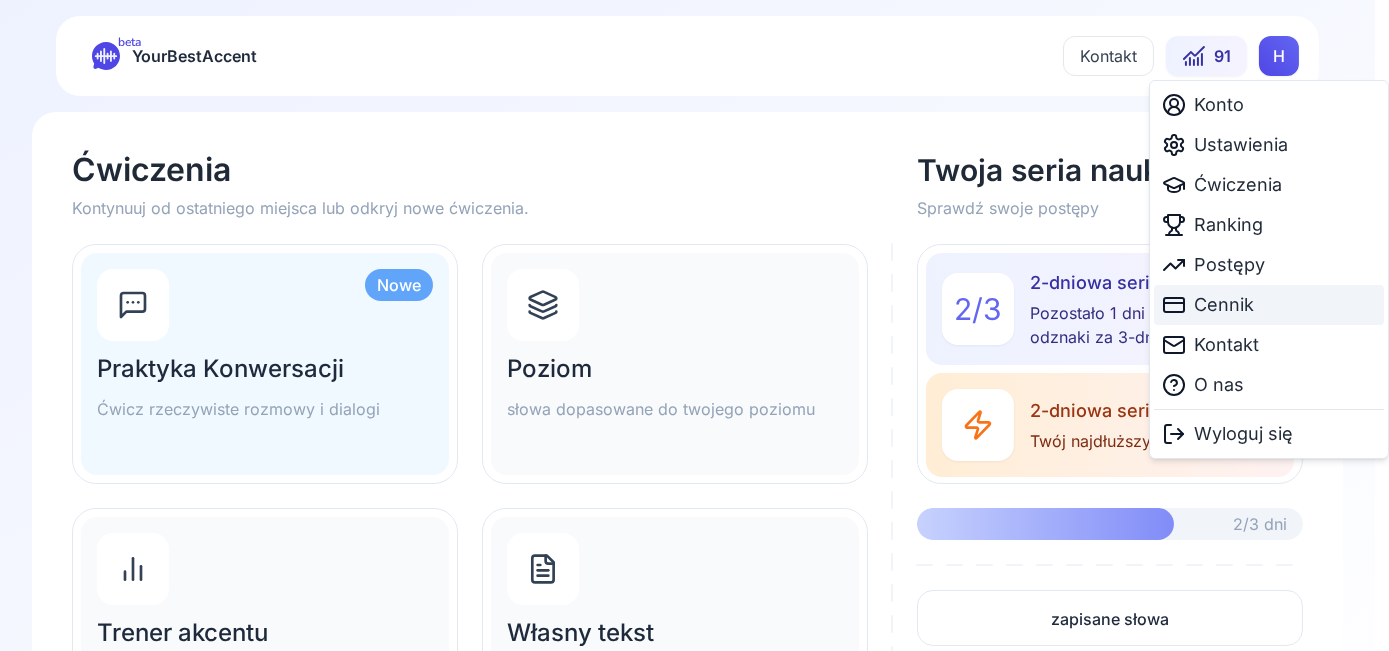 click on "Cennik" at bounding box center [1224, 305] 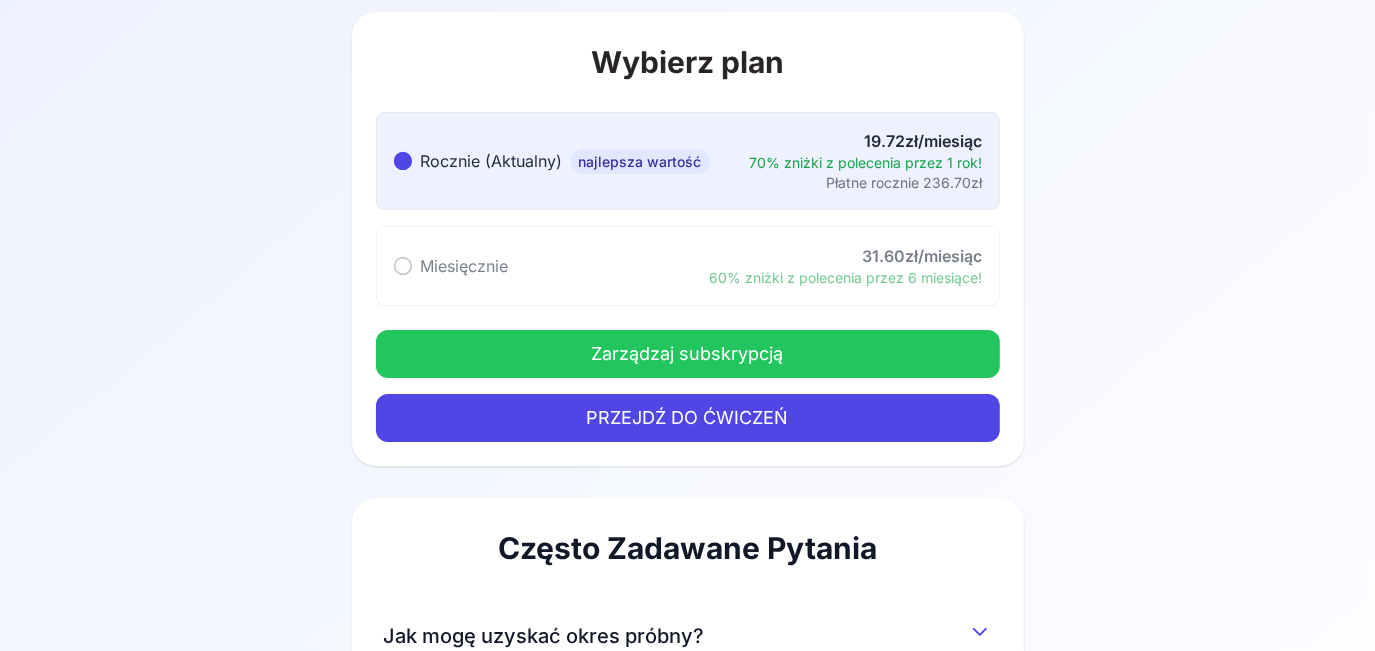 scroll, scrollTop: 124, scrollLeft: 0, axis: vertical 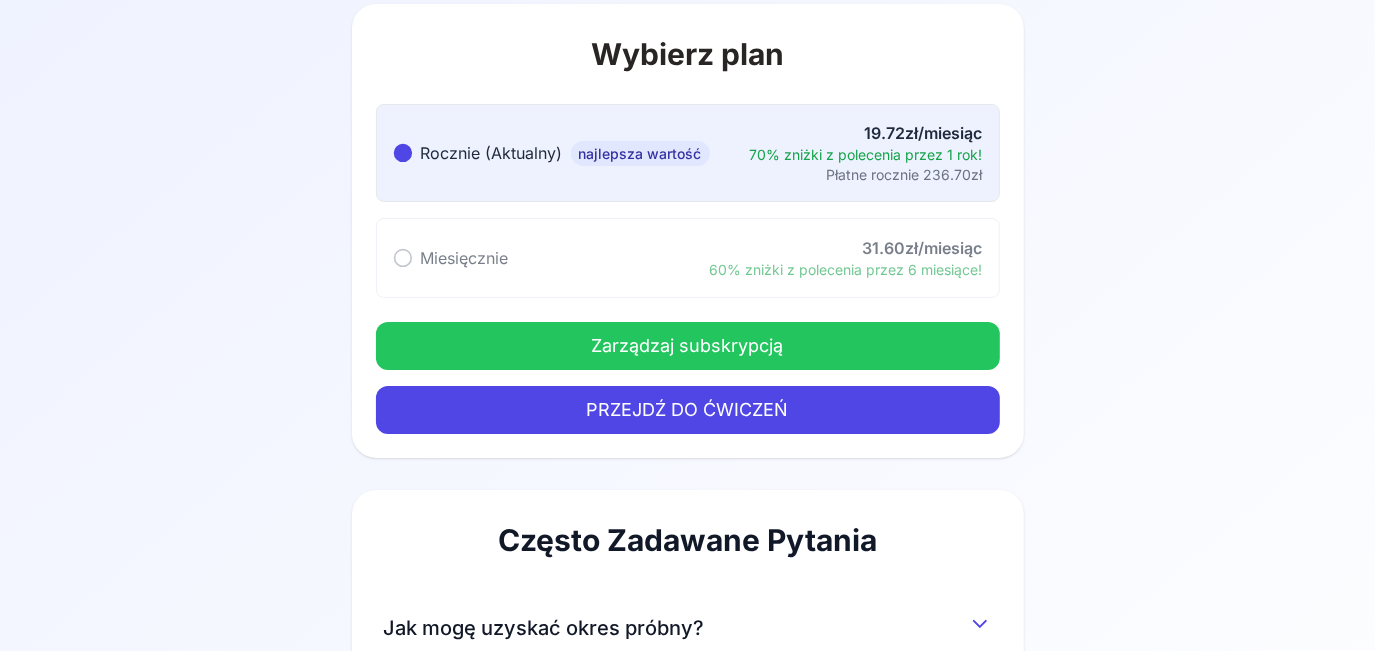 click on "Zarządzaj subskrypcją" at bounding box center [688, 346] 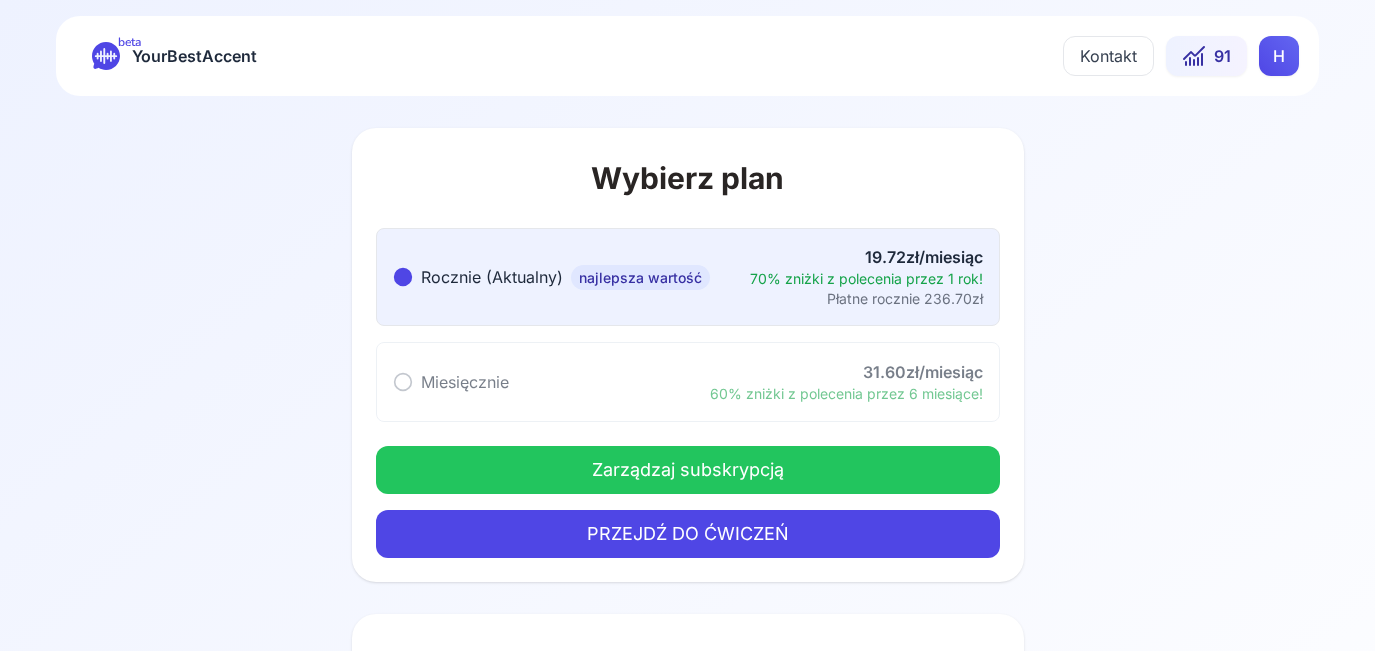 scroll, scrollTop: 0, scrollLeft: 0, axis: both 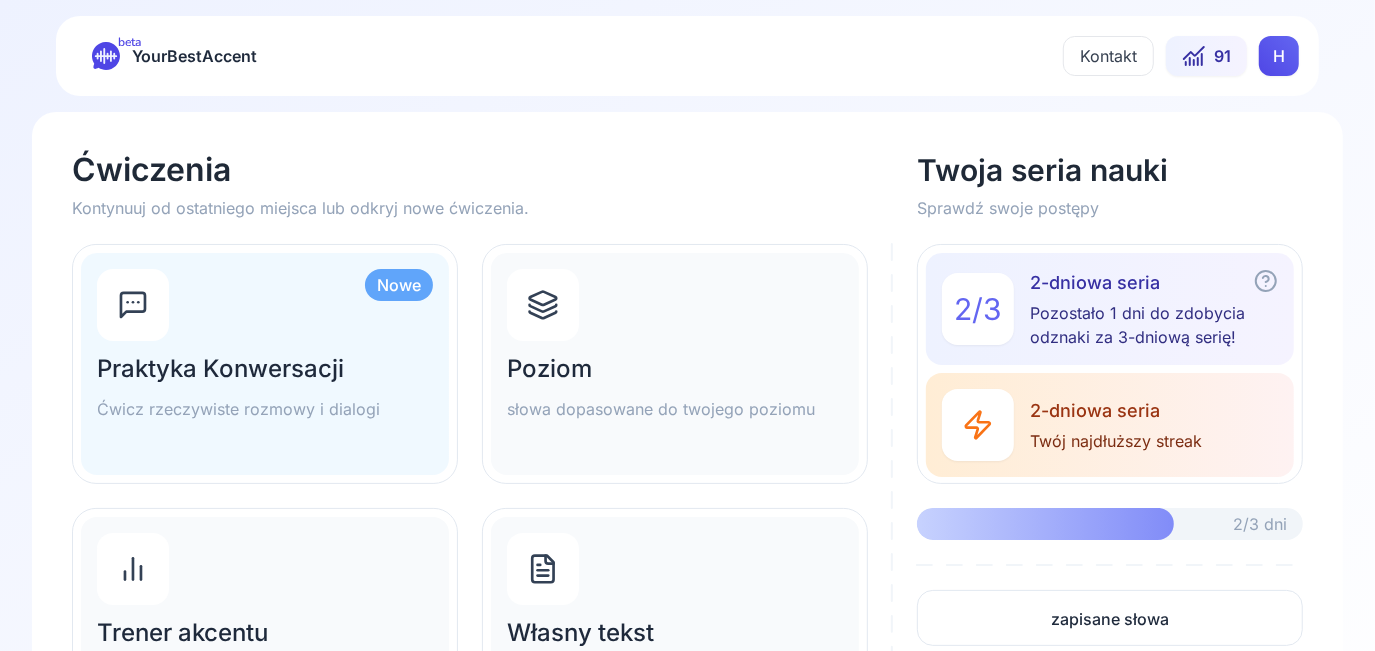 click on "beta YourBestAccent Kontakt 91 H Ćwiczenia Kontynuuj od ostatniego miejsca lub odkryj nowe ćwiczenia. Twoja seria nauki Sprawdź swoje postępy Nowe Praktyka Konwersacji Ćwicz rzeczywiste rozmowy i dialogi Poziom słowa dopasowane do twojego poziomu 2 / 3 2-dniowa seria Pozostało 1 dni do zdobycia odznaki za 3-dniową serię! 2-dniowa seria Twój najdłuższy streak 2/3 dni zapisane słowa Podziel się opinią Trener akcentu Opanuj akcent wyrazowy w zdaniach Własny tekst Użyj własnego tekstu do ukierunkowanej praktyki Nasze ćwiczenia Nowe Praktyka Konwersacji Ćwicz rzeczywiste rozmowy i dialogi Poziom słowa dopasowane do twojego poziomu Trener akcentu Opanuj akcent wyrazowy w zdaniach Własny tekst Użyj własnego tekstu do ukierunkowanej praktyki Twoja seria nauki 2 / 3 2-dniowa seria Pozostało 1 dni do zdobycia odznaki za 3-dniową serię! 2-dniowa seria Twój najdłuższy streak 2/3 dni zapisane słowa Podziel się opinią" at bounding box center (687, 325) 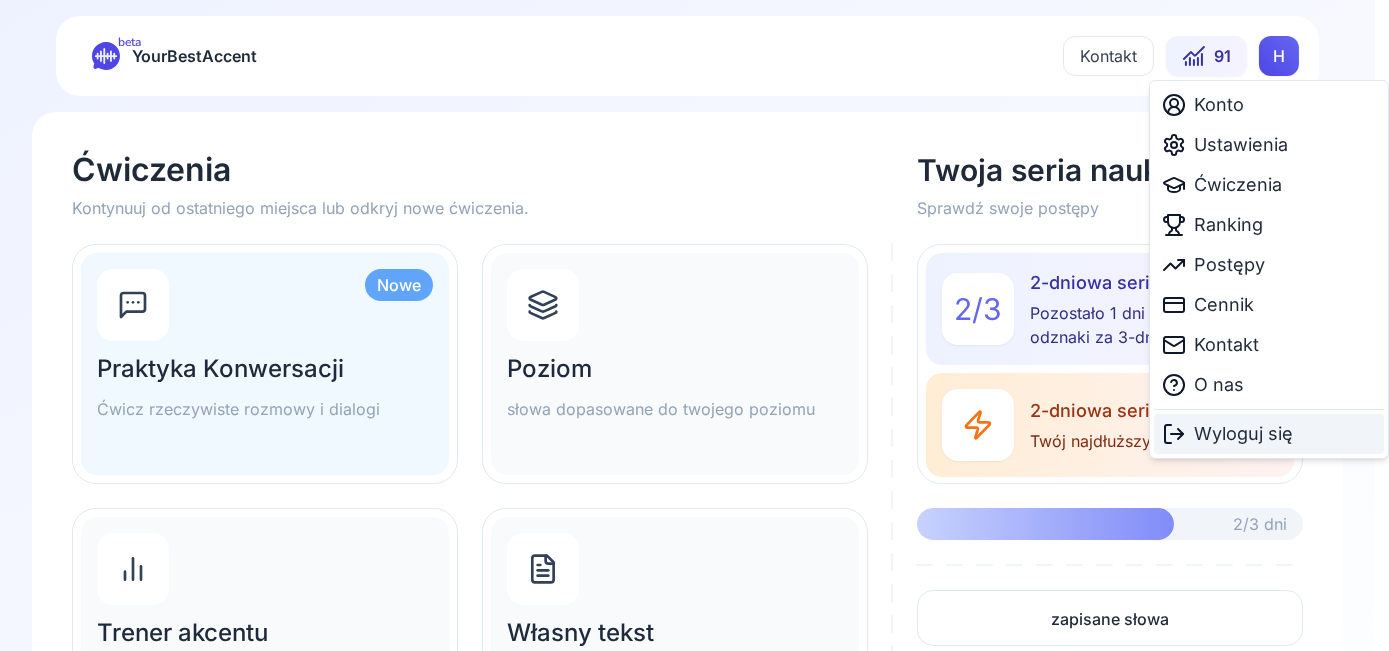 click on "Wyloguj się" at bounding box center [1243, 434] 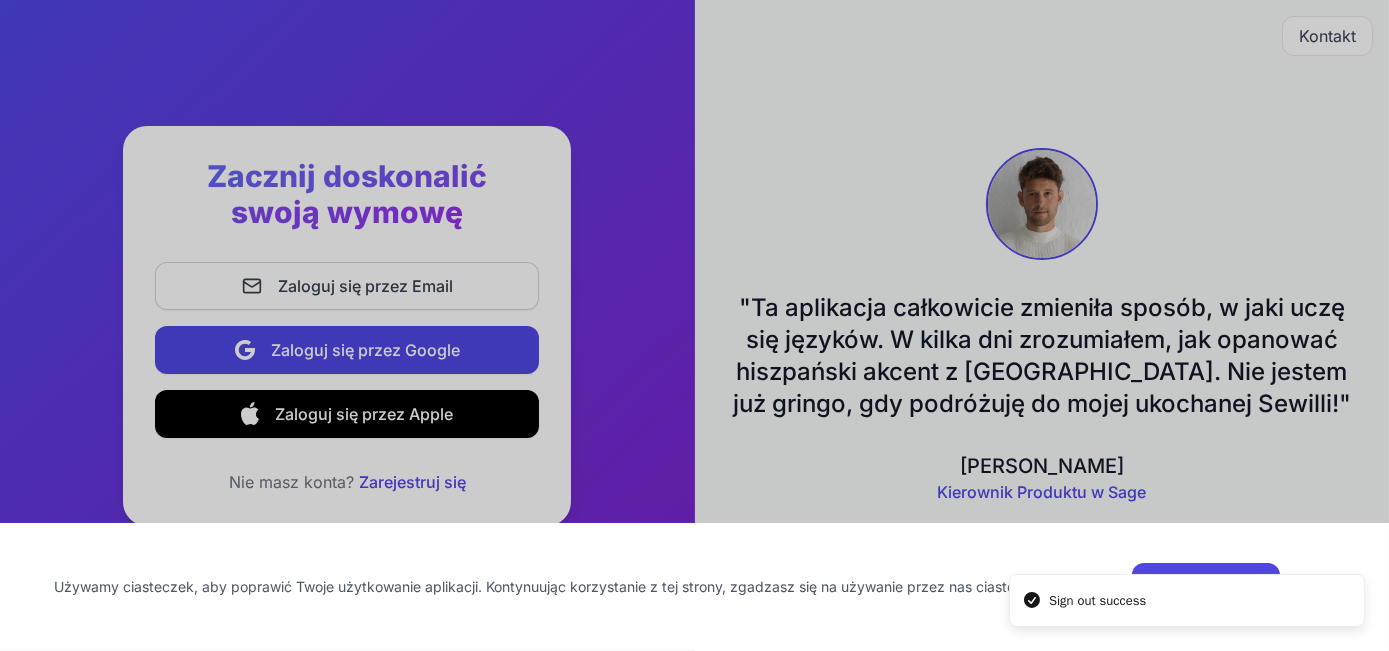 click at bounding box center (694, 325) 